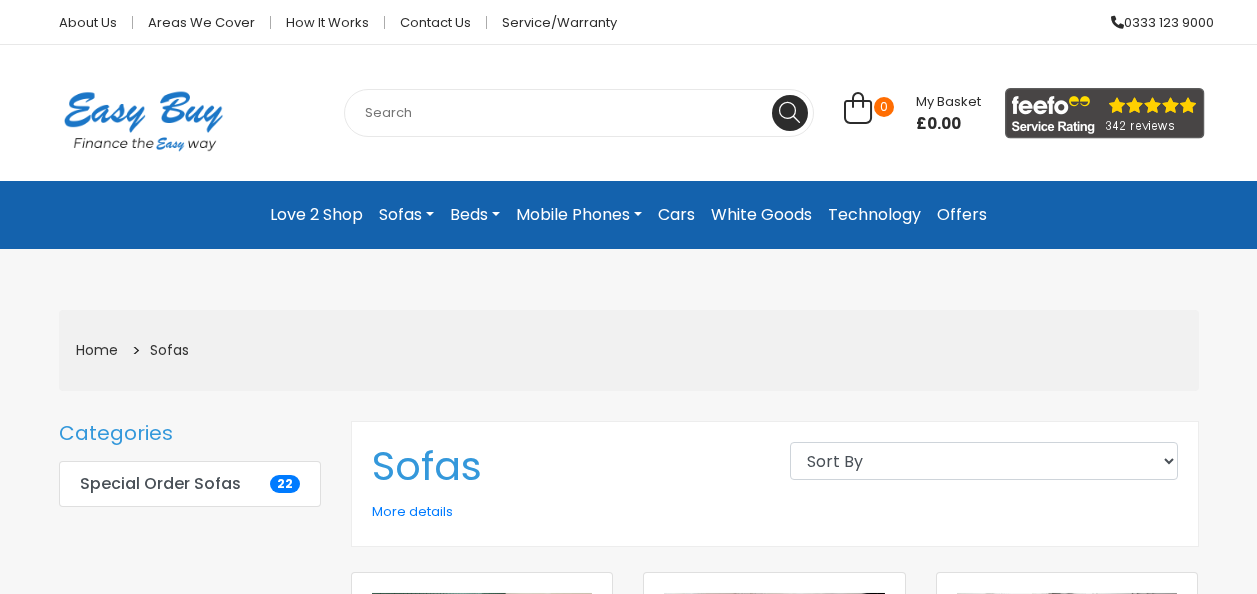 scroll, scrollTop: 0, scrollLeft: 0, axis: both 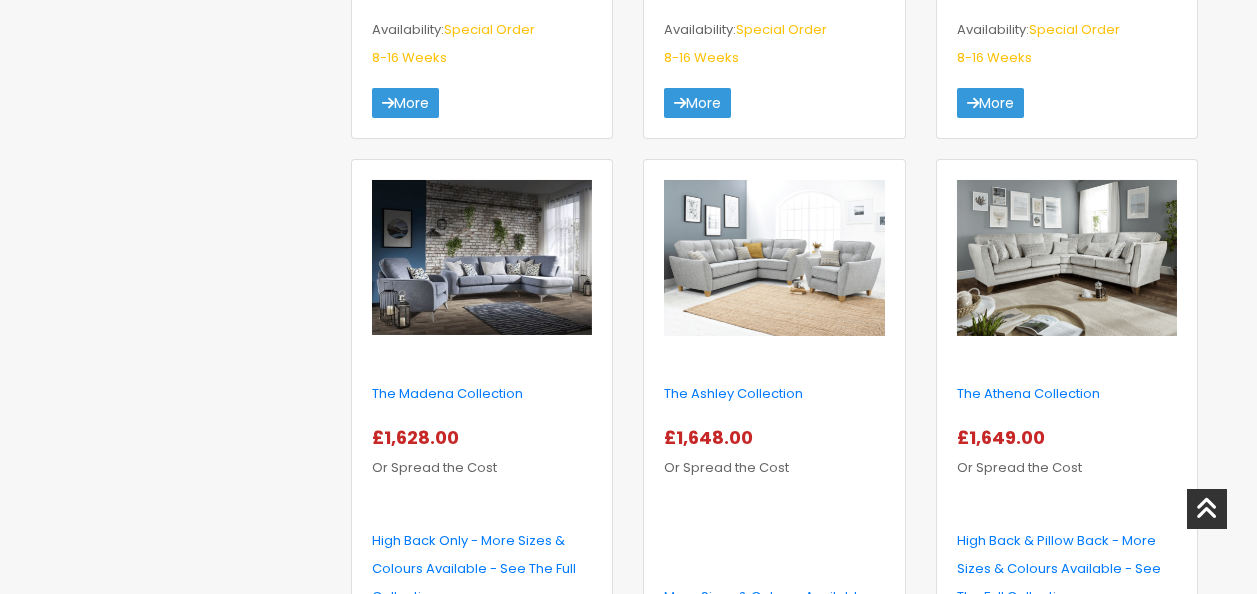 click 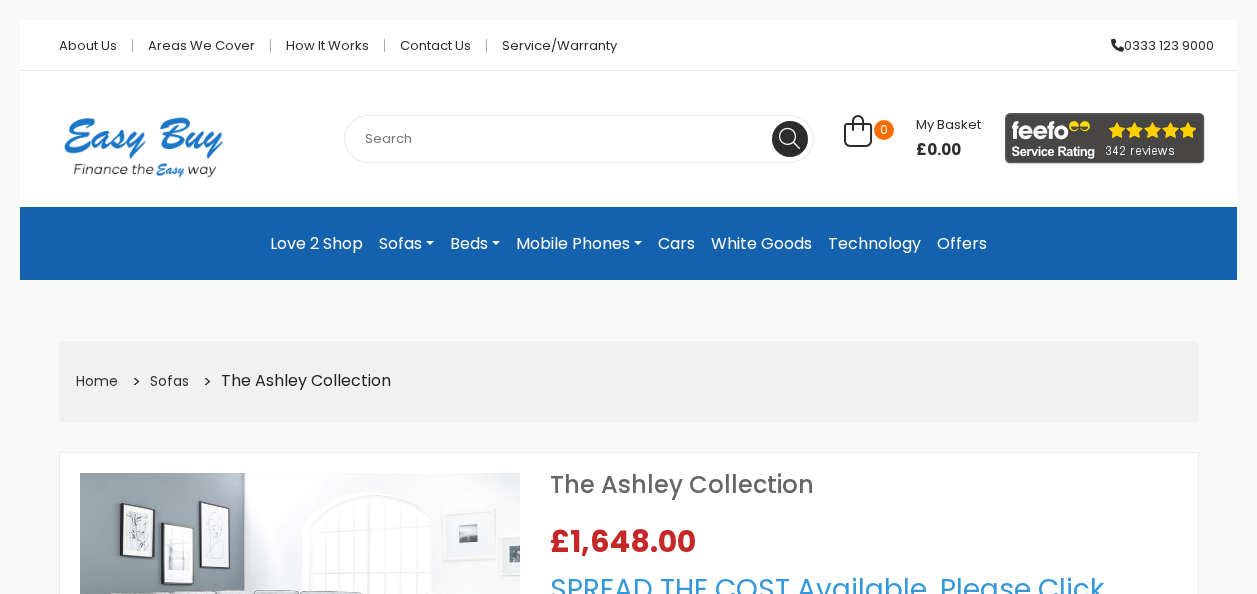 scroll, scrollTop: 0, scrollLeft: 0, axis: both 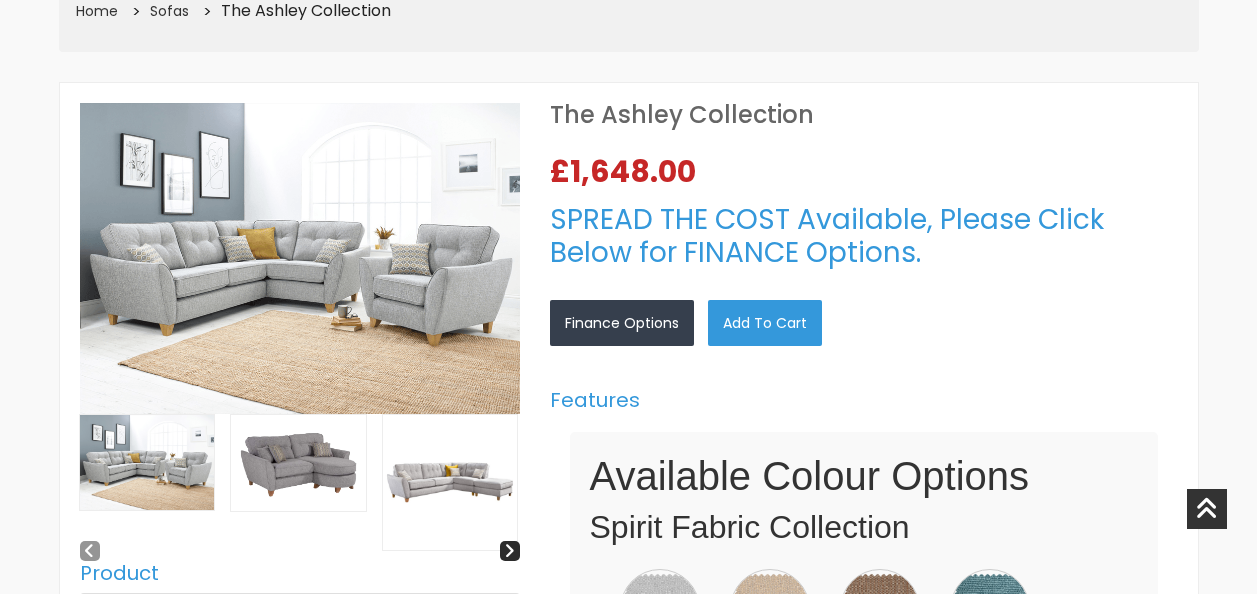 click at bounding box center (450, 482) 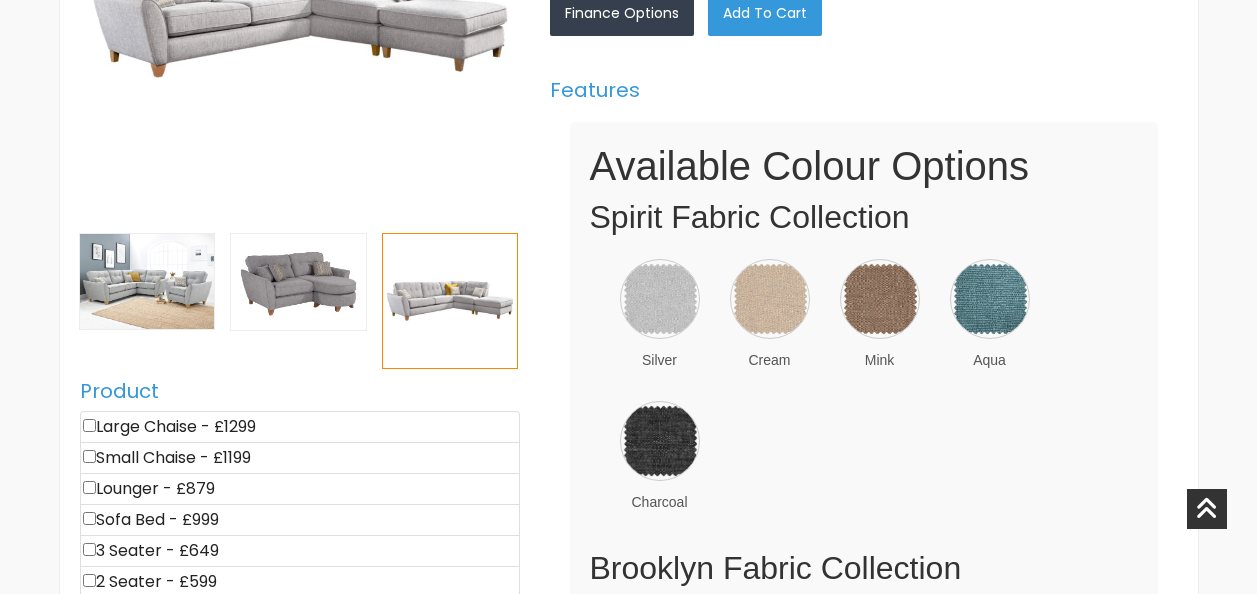 scroll, scrollTop: 697, scrollLeft: 0, axis: vertical 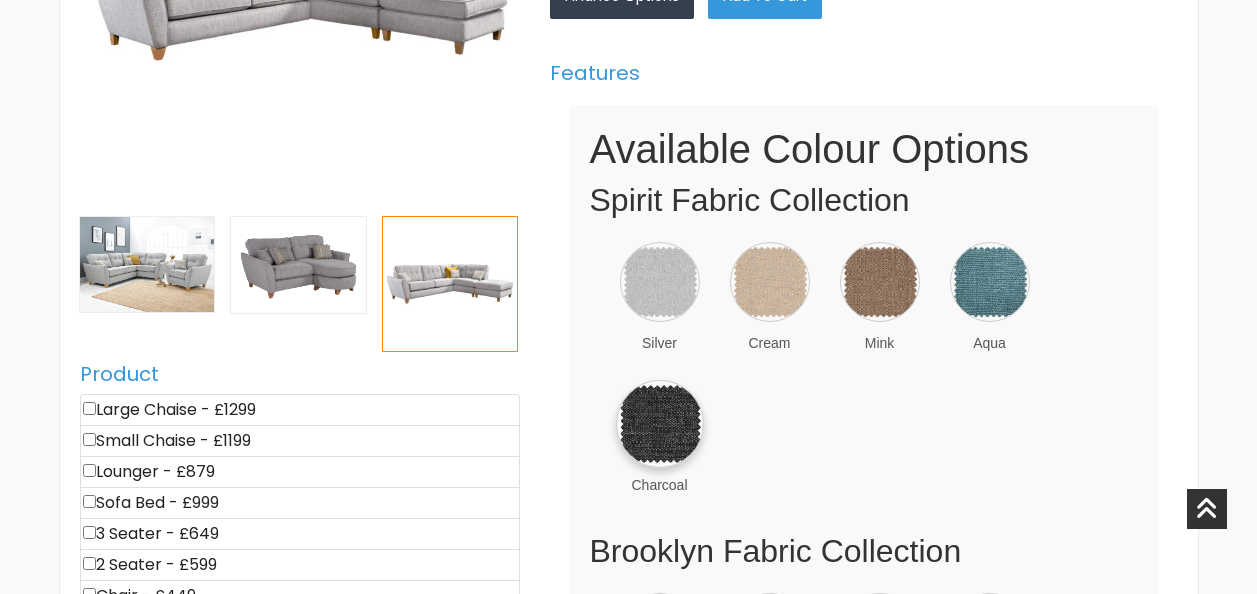 click at bounding box center [660, 424] 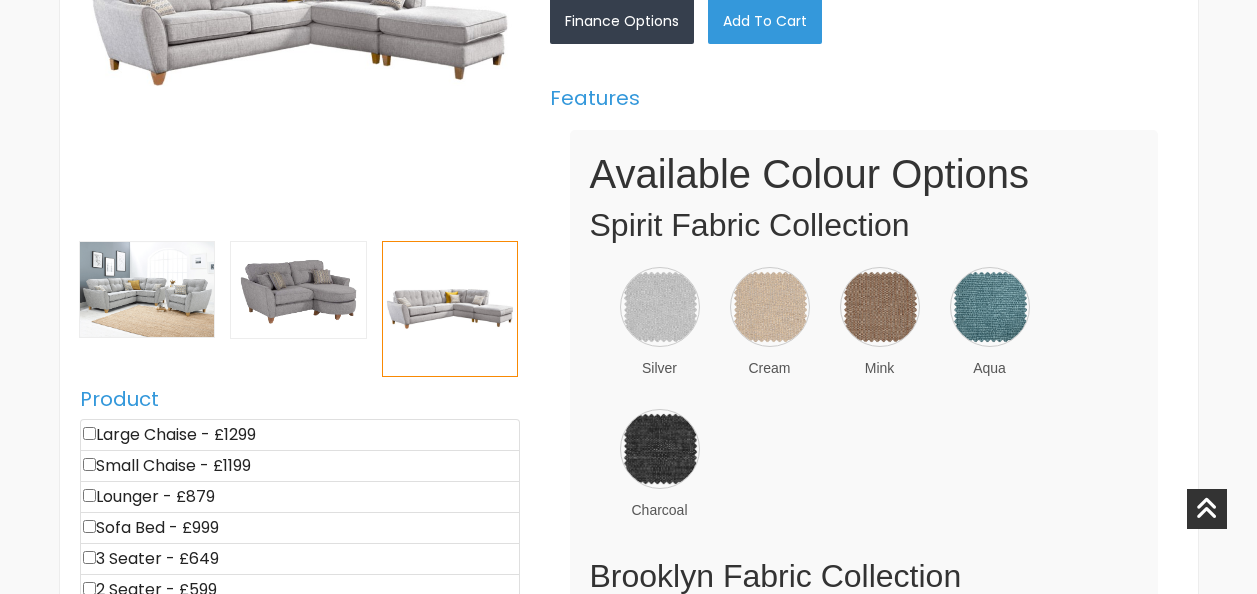 scroll, scrollTop: 680, scrollLeft: 0, axis: vertical 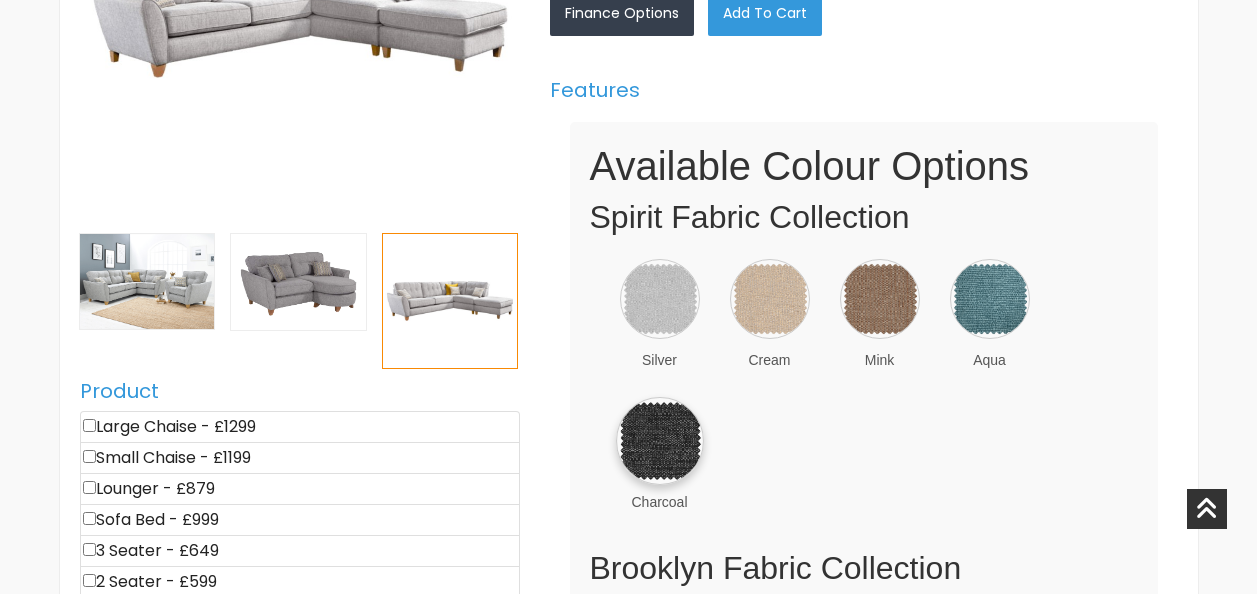 click at bounding box center (660, 441) 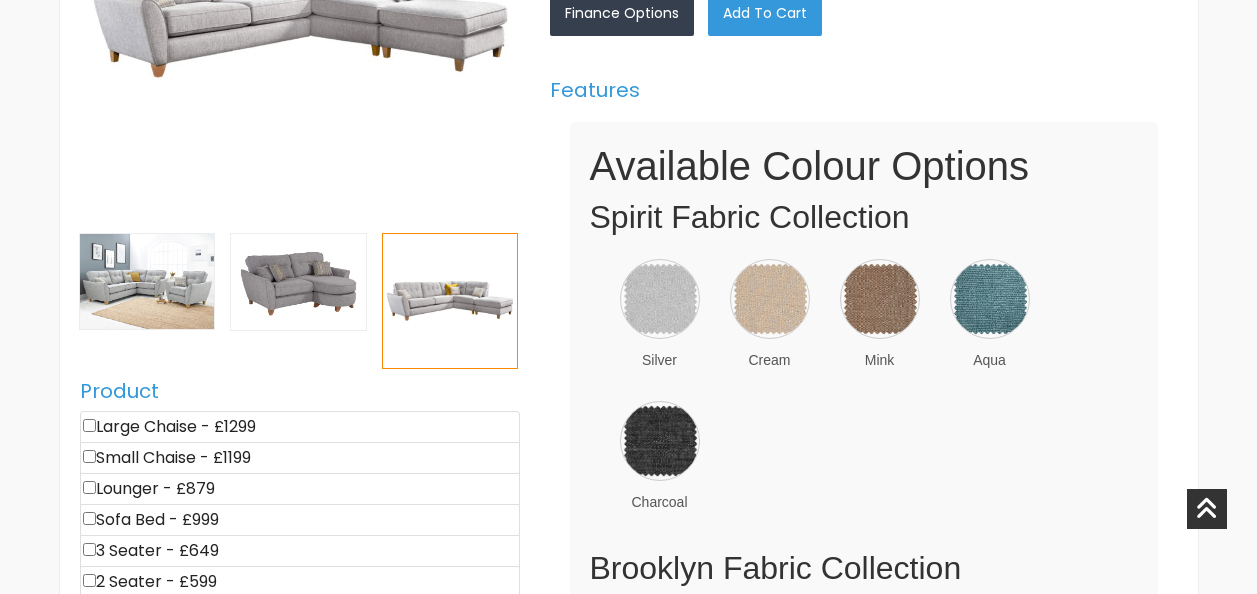 click at bounding box center [89, 425] 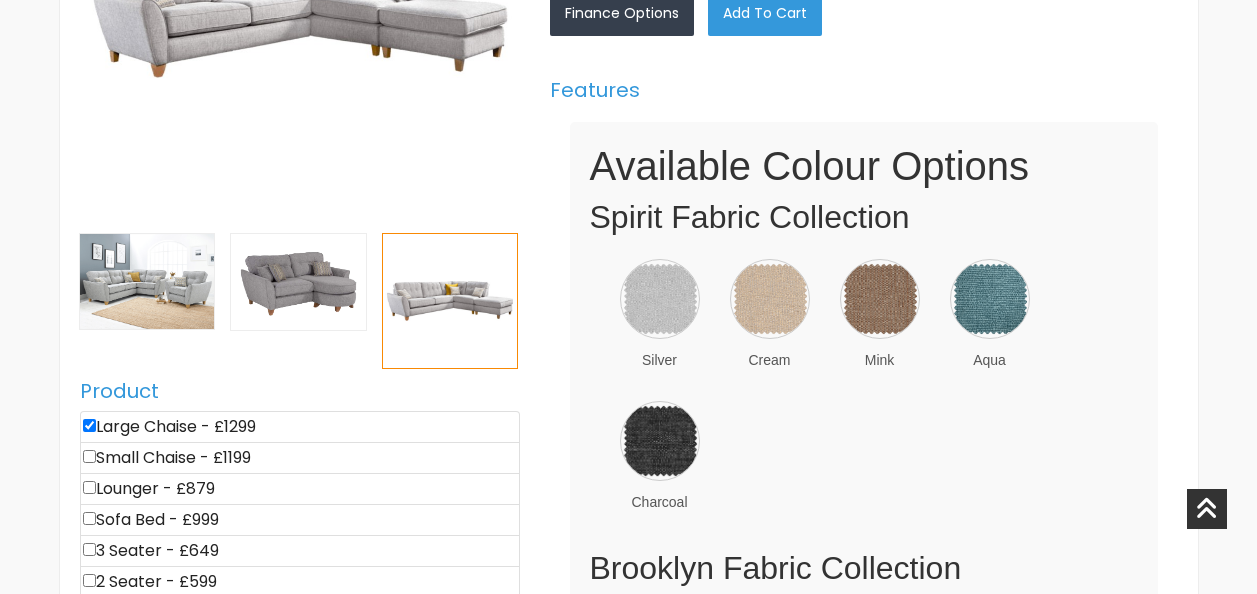 type on "1299" 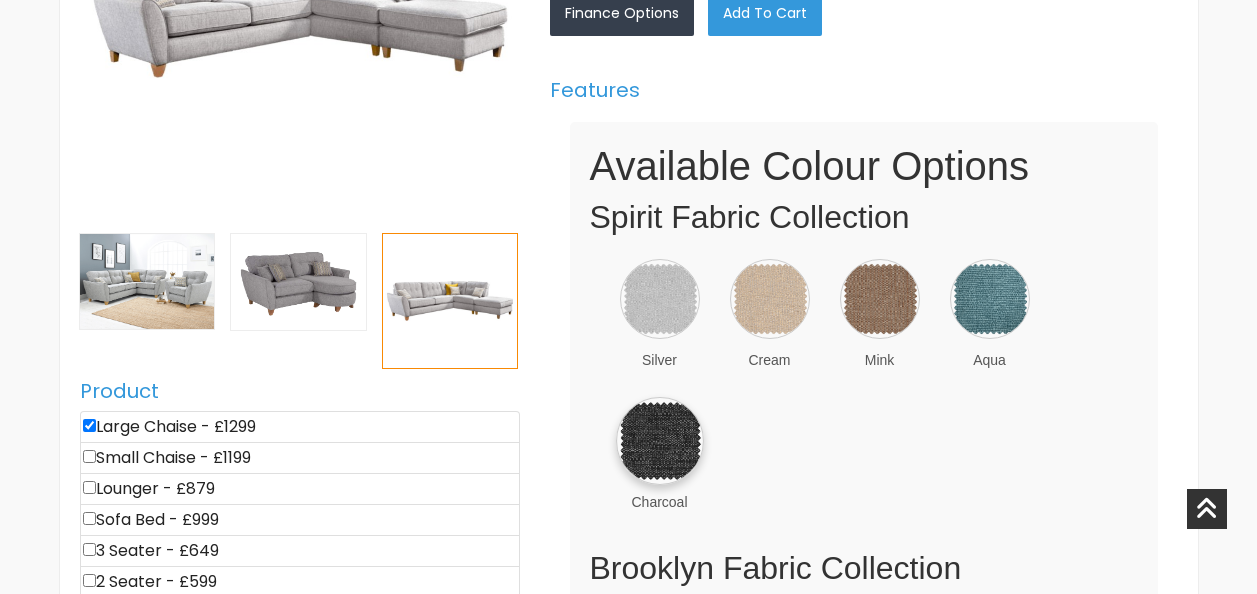 click at bounding box center [660, 441] 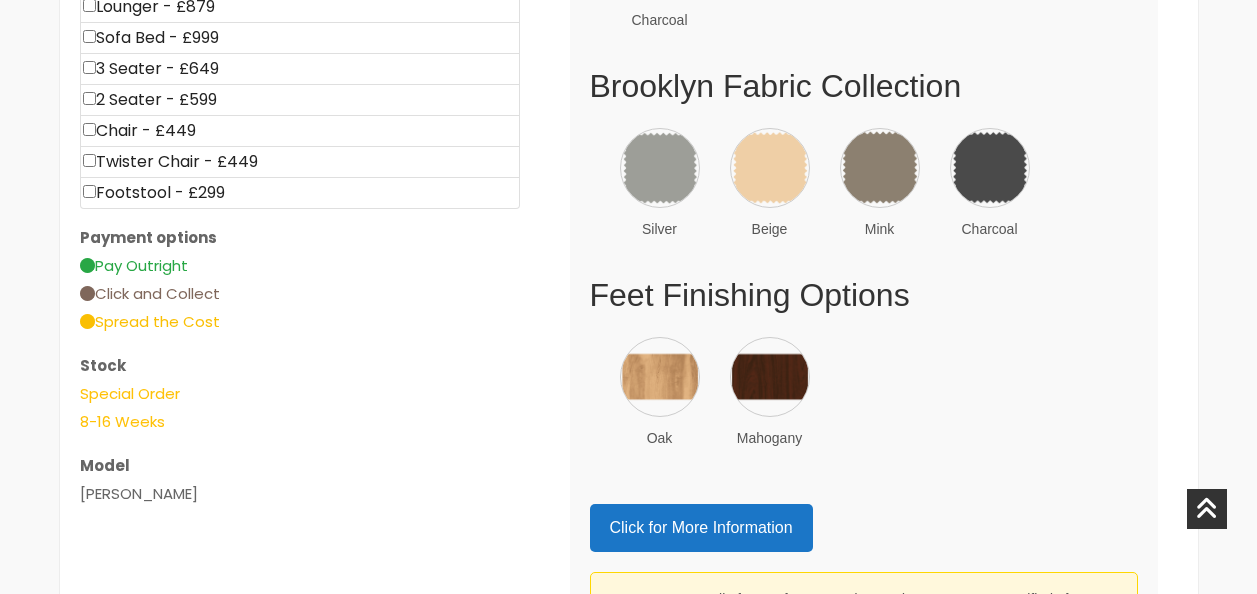 scroll, scrollTop: 1197, scrollLeft: 0, axis: vertical 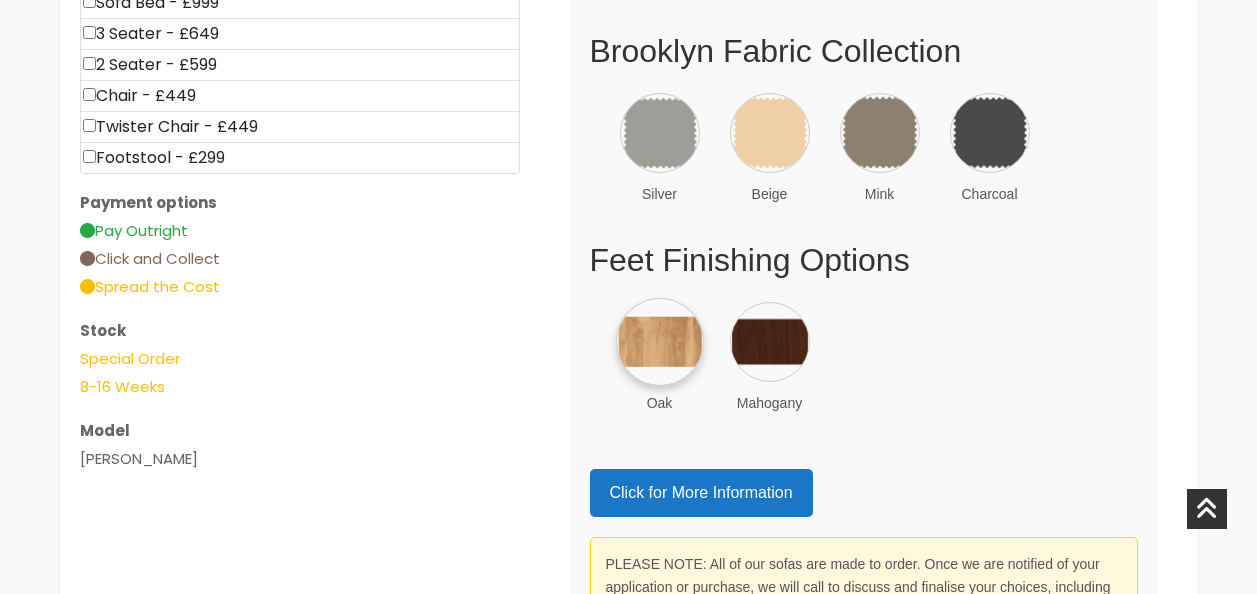 click at bounding box center [660, 342] 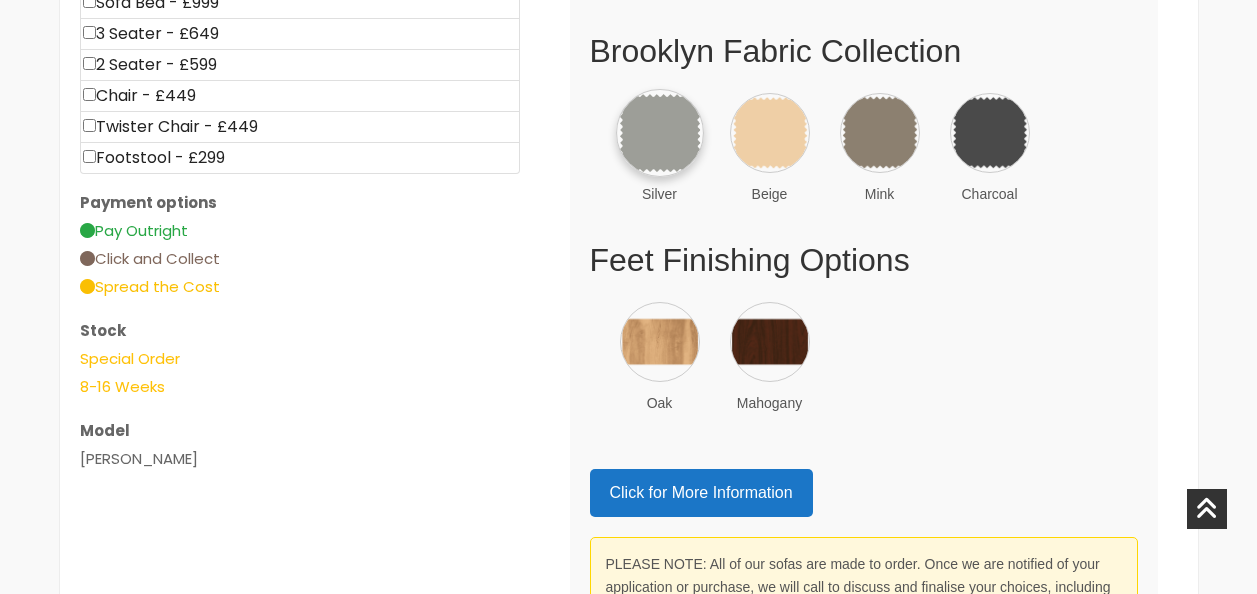 click at bounding box center (660, 133) 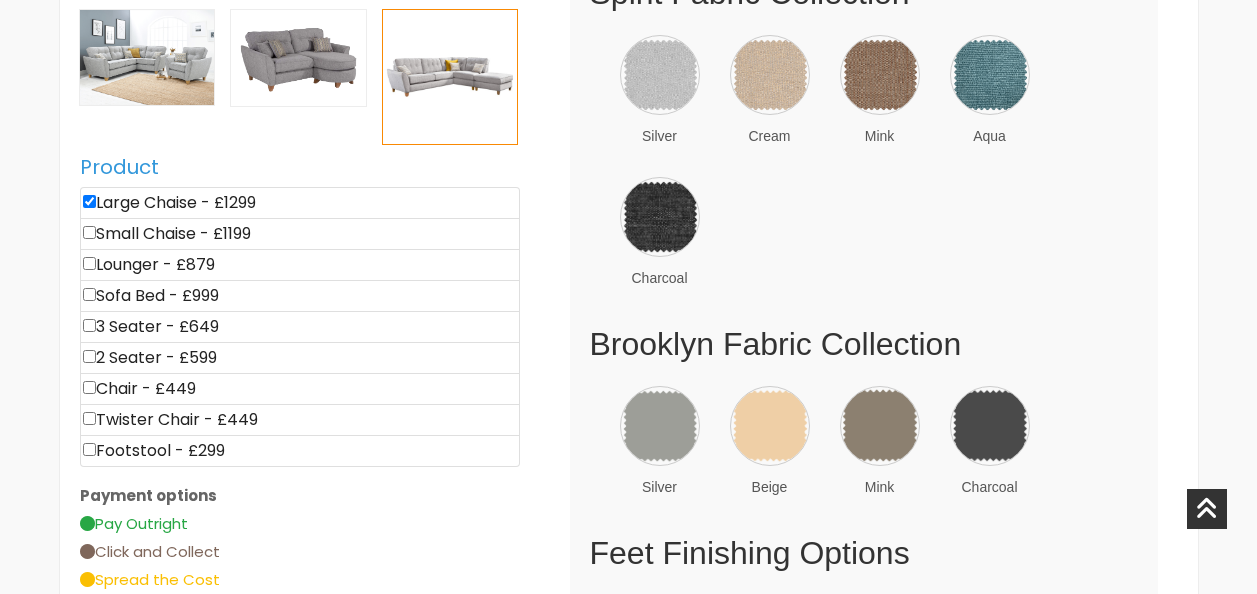 scroll, scrollTop: 913, scrollLeft: 0, axis: vertical 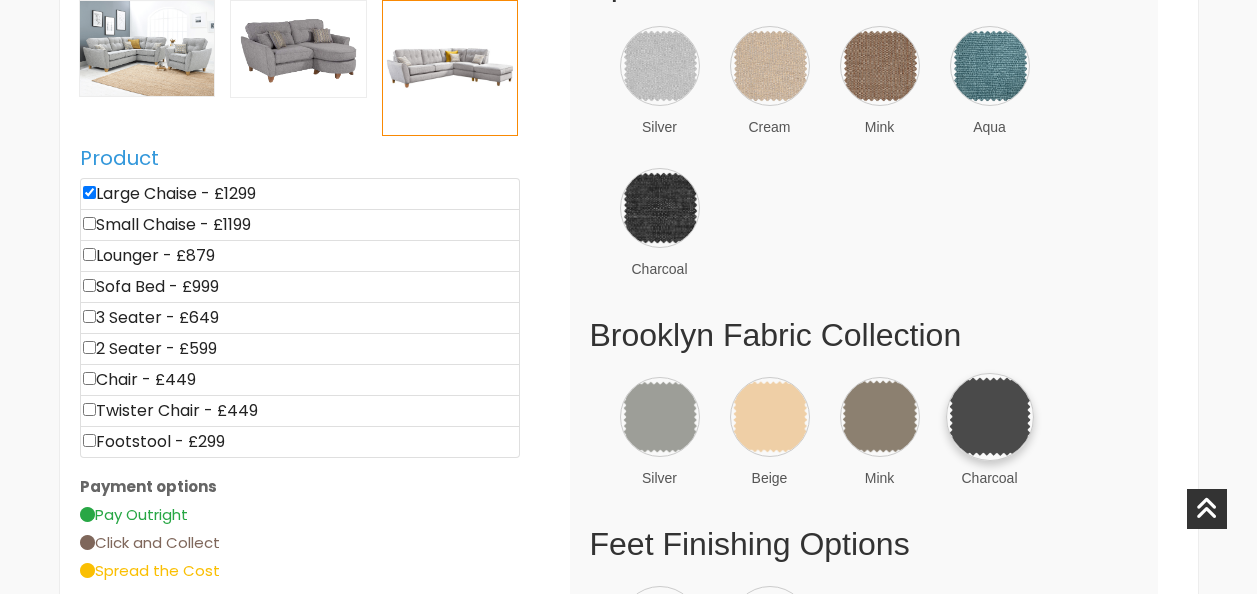 click at bounding box center [990, 417] 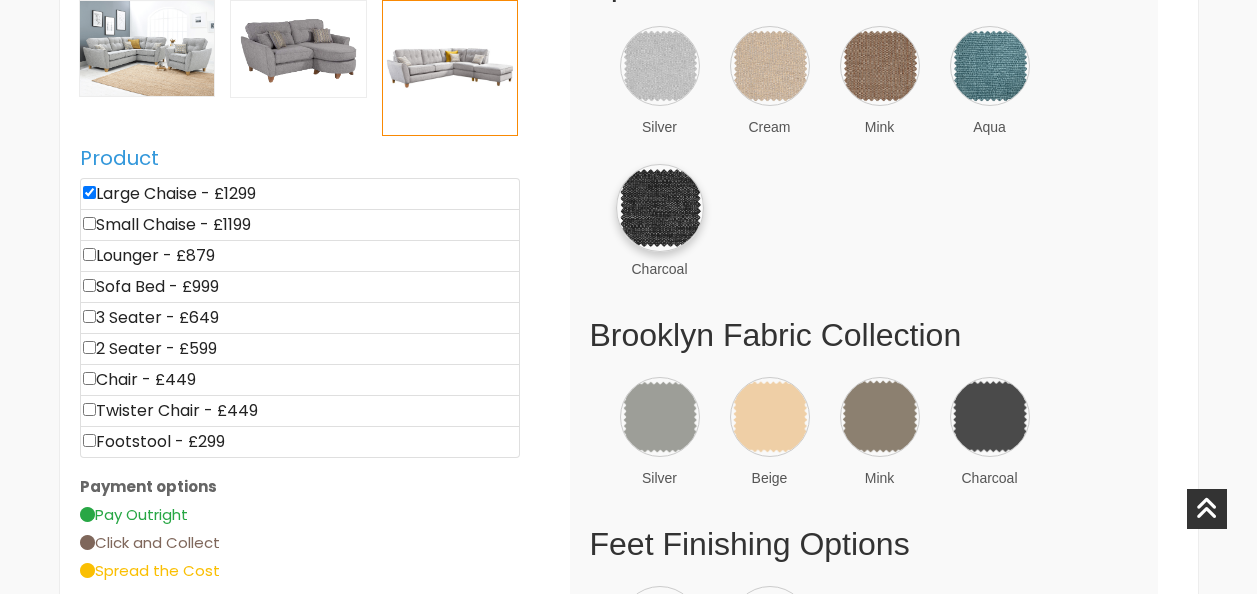click at bounding box center (660, 208) 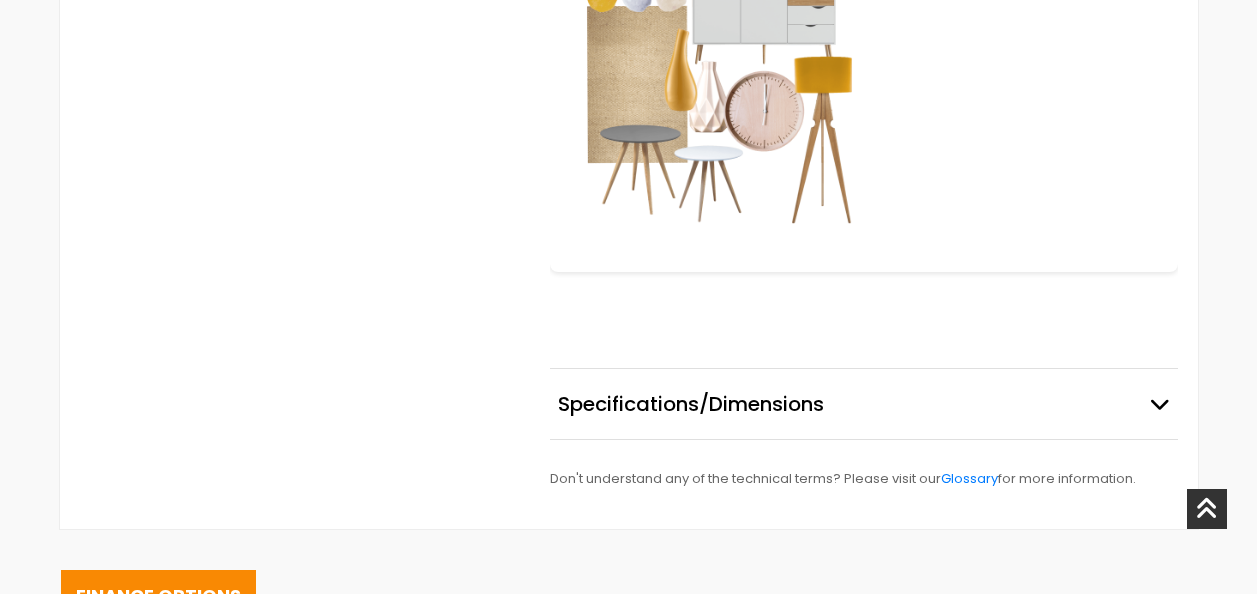 scroll, scrollTop: 0, scrollLeft: 0, axis: both 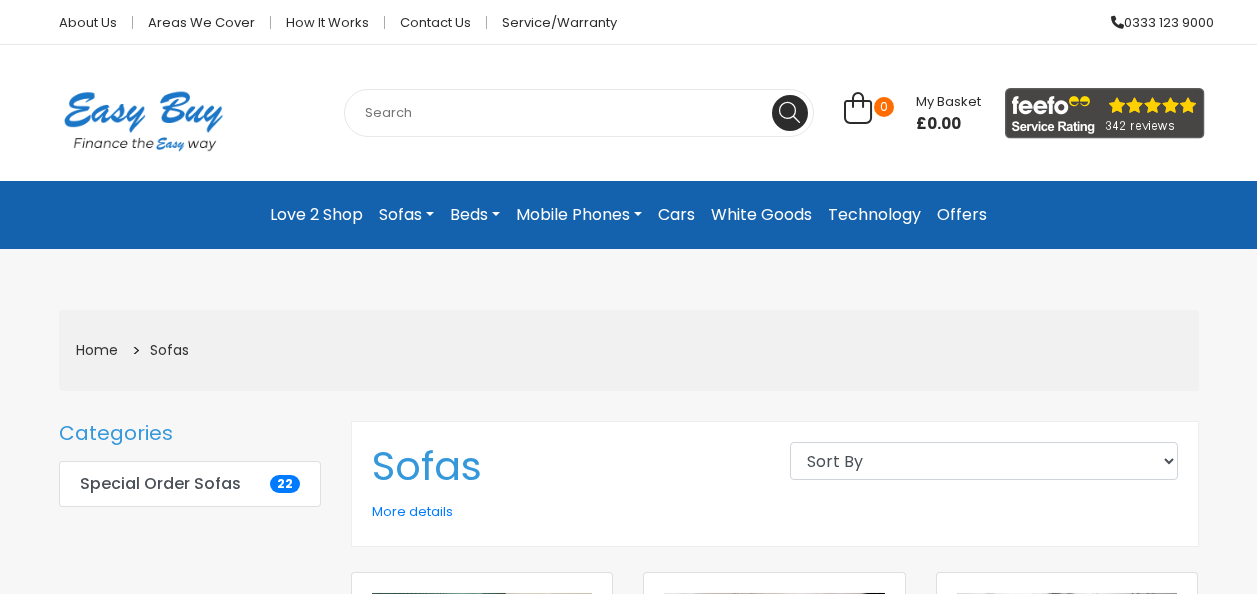 click on "Mobile Phones" at bounding box center [579, 215] 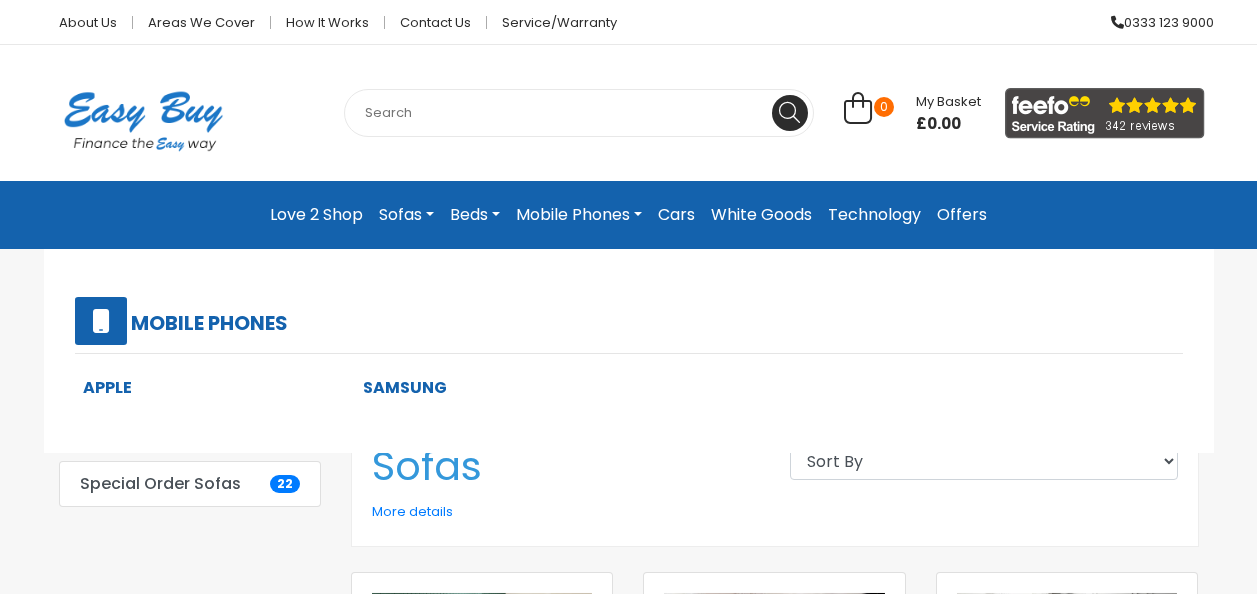 click on "Apple" at bounding box center [107, 387] 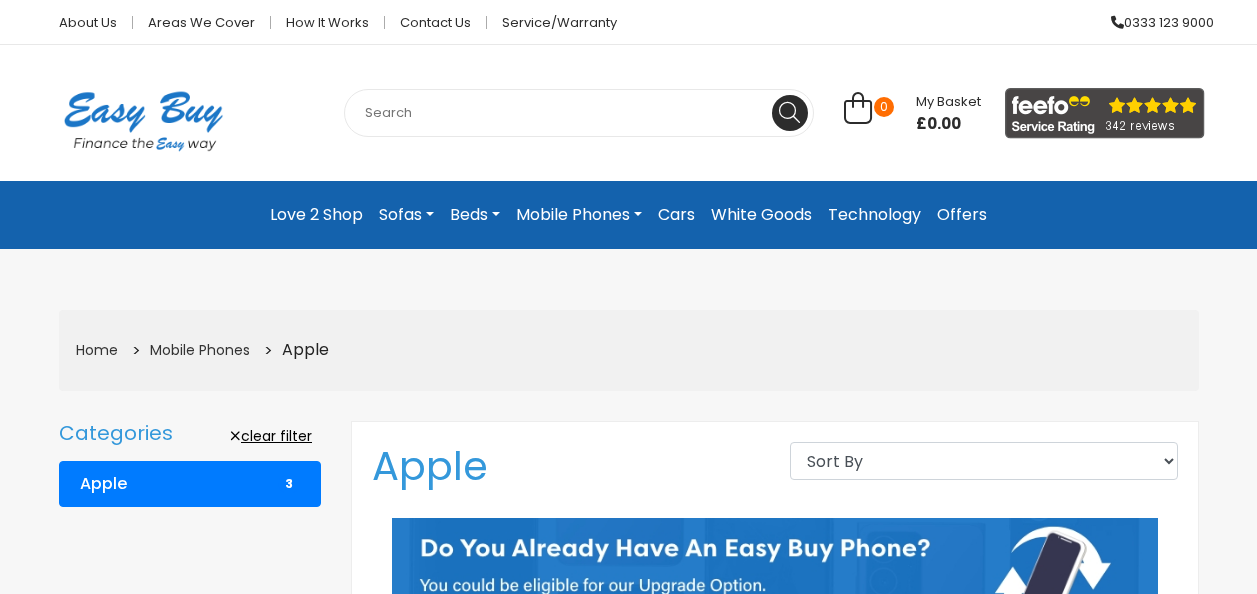 scroll, scrollTop: 0, scrollLeft: 0, axis: both 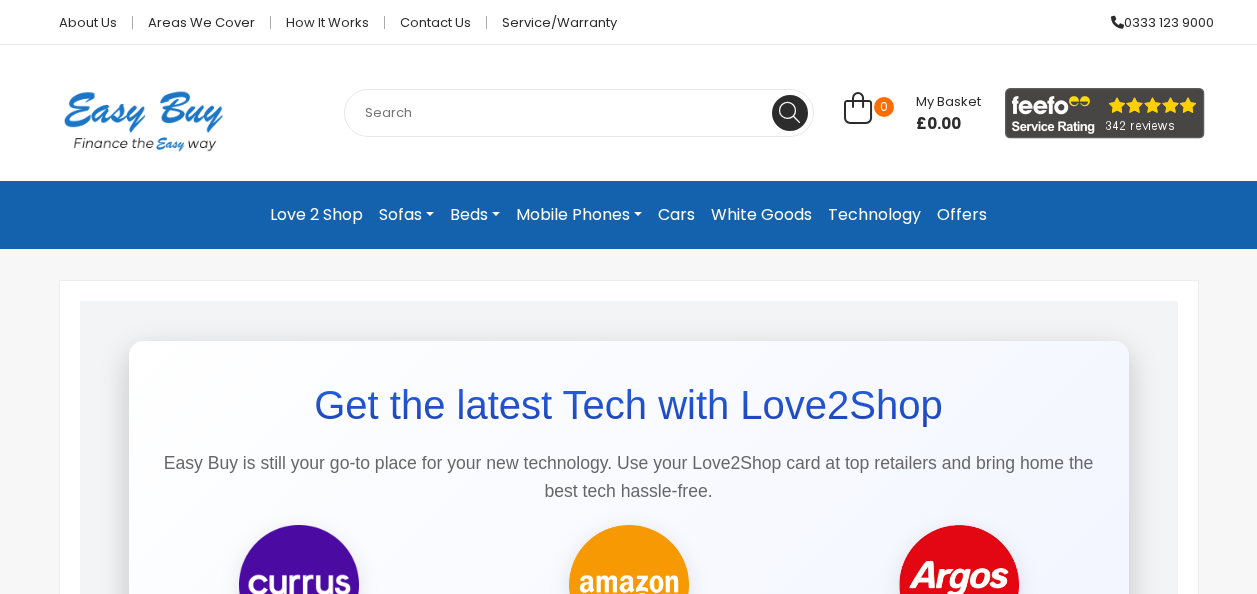 click on "Technology" at bounding box center [874, 215] 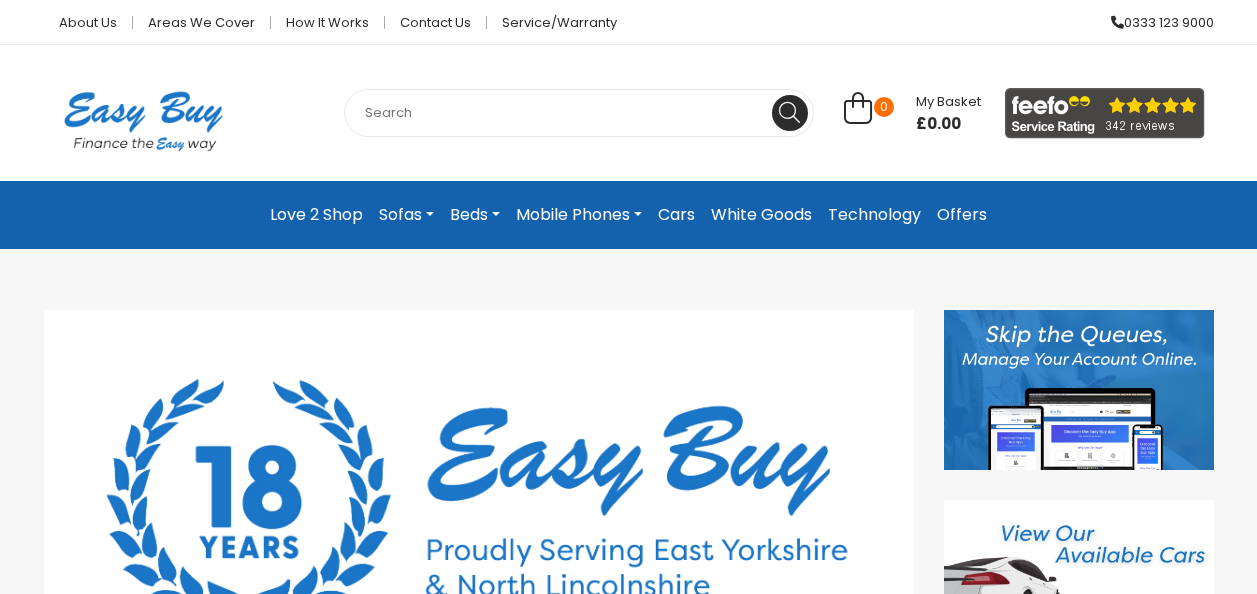 scroll, scrollTop: 0, scrollLeft: 0, axis: both 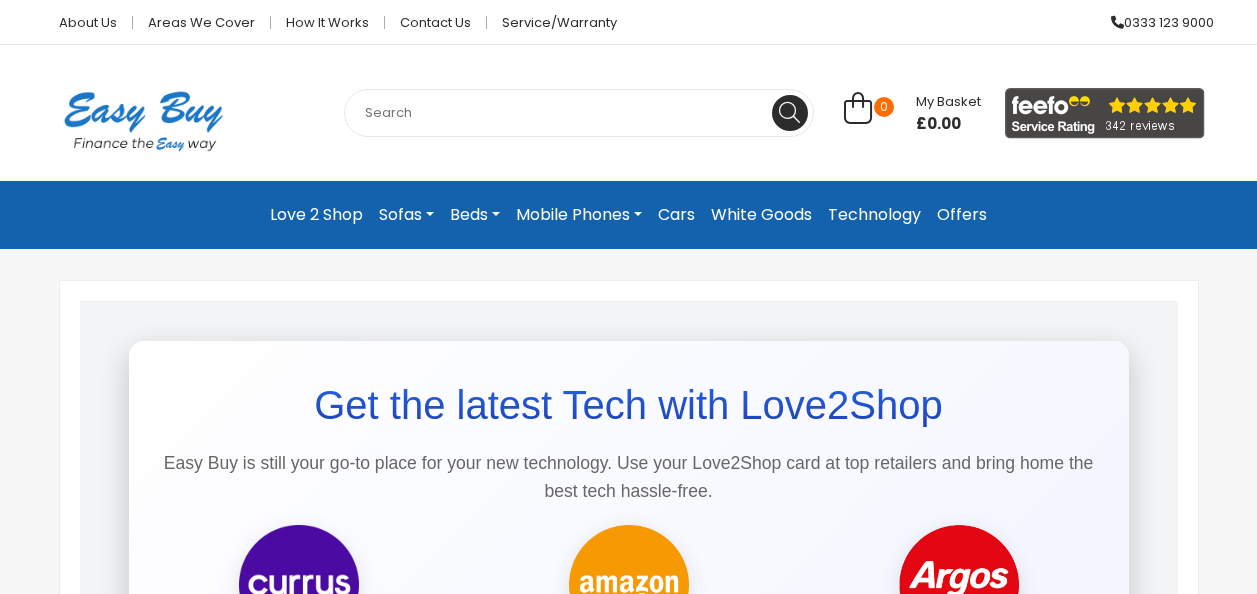 click on "Offers" at bounding box center [962, 215] 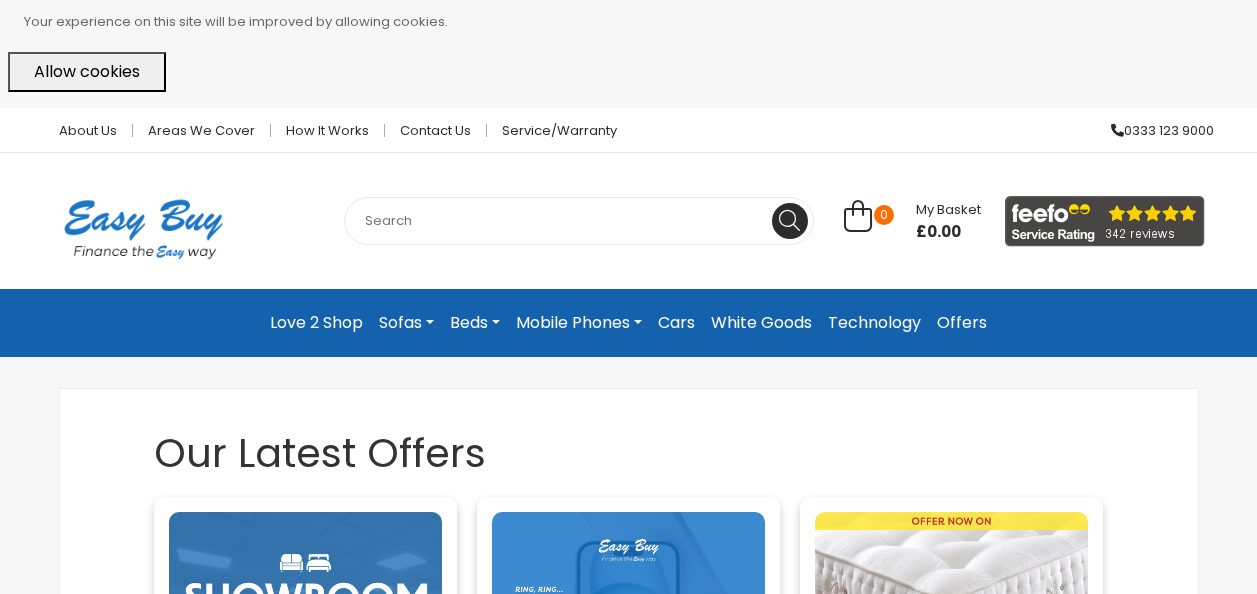 scroll, scrollTop: 0, scrollLeft: 0, axis: both 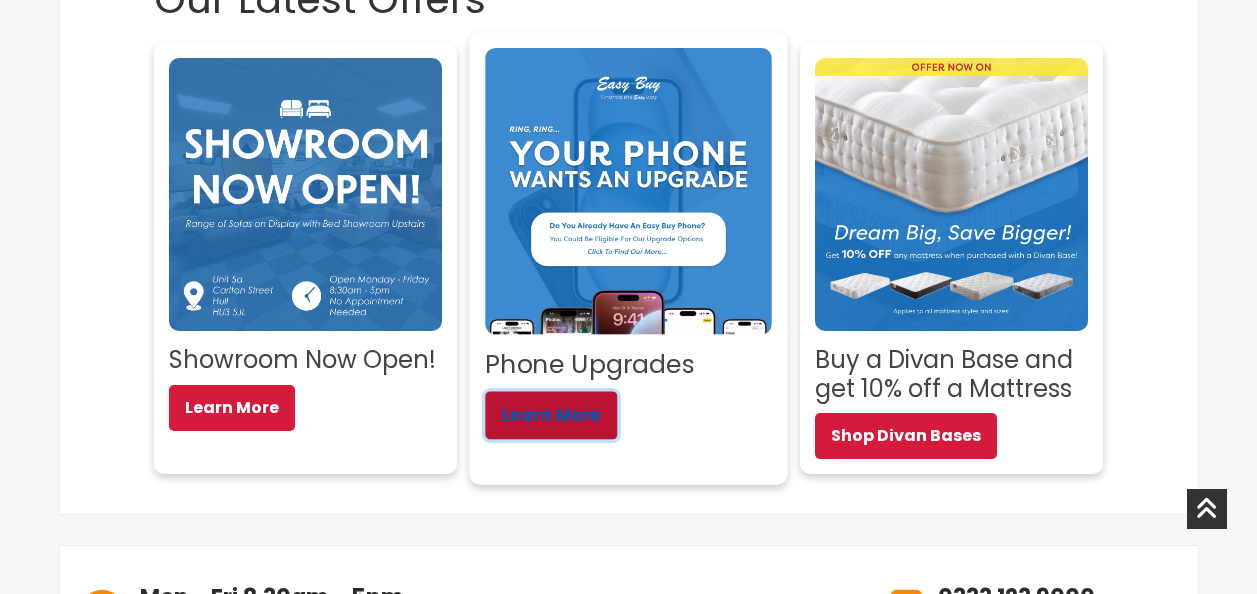 click on "Learn More" at bounding box center (551, 415) 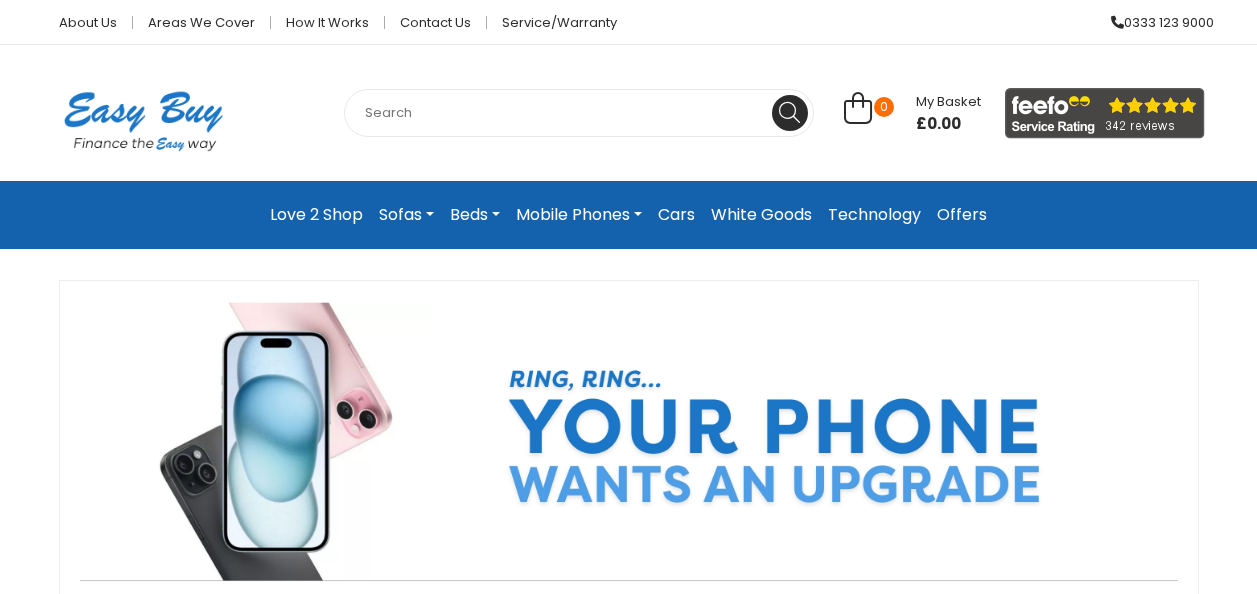 scroll, scrollTop: 0, scrollLeft: 0, axis: both 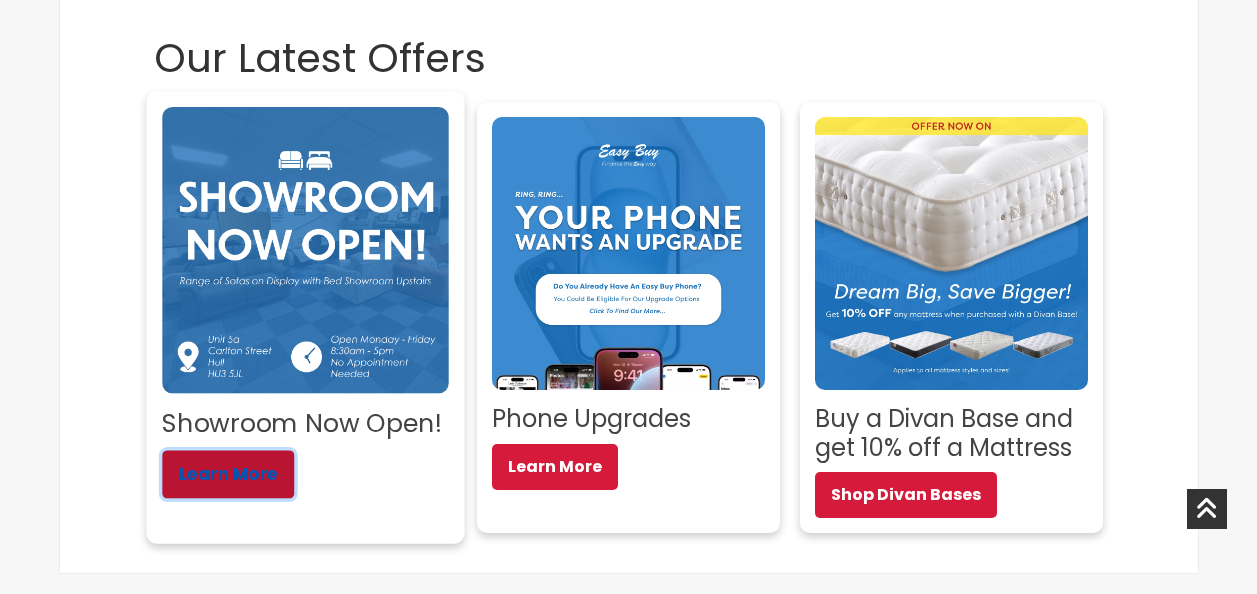 click on "Learn More" at bounding box center [229, 474] 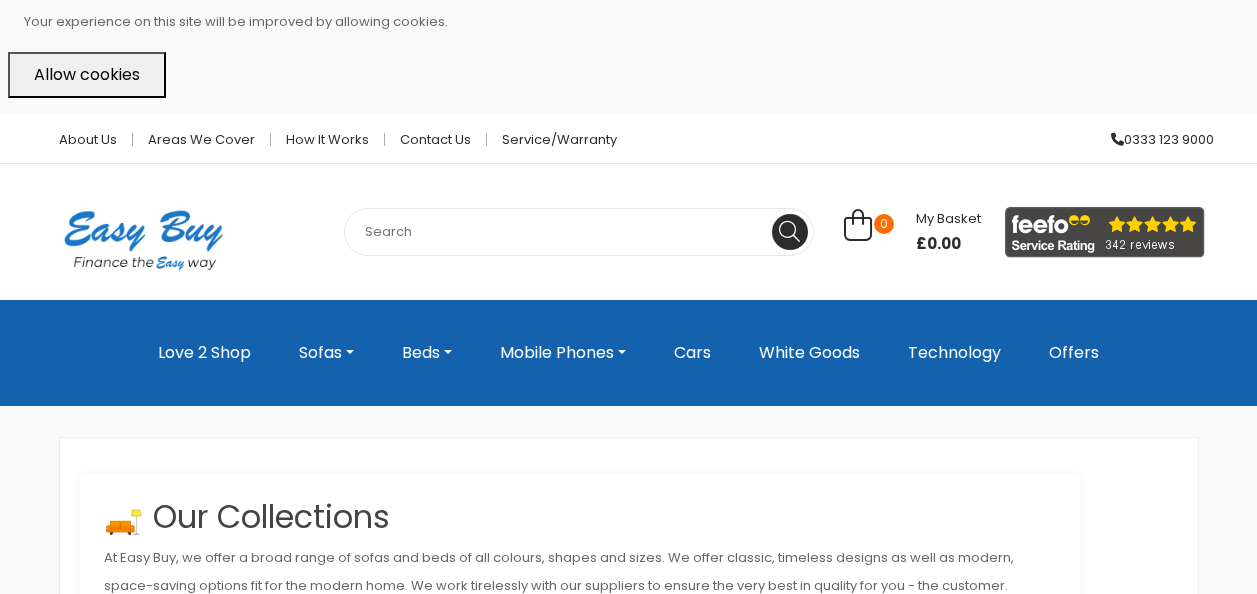 scroll, scrollTop: 0, scrollLeft: 0, axis: both 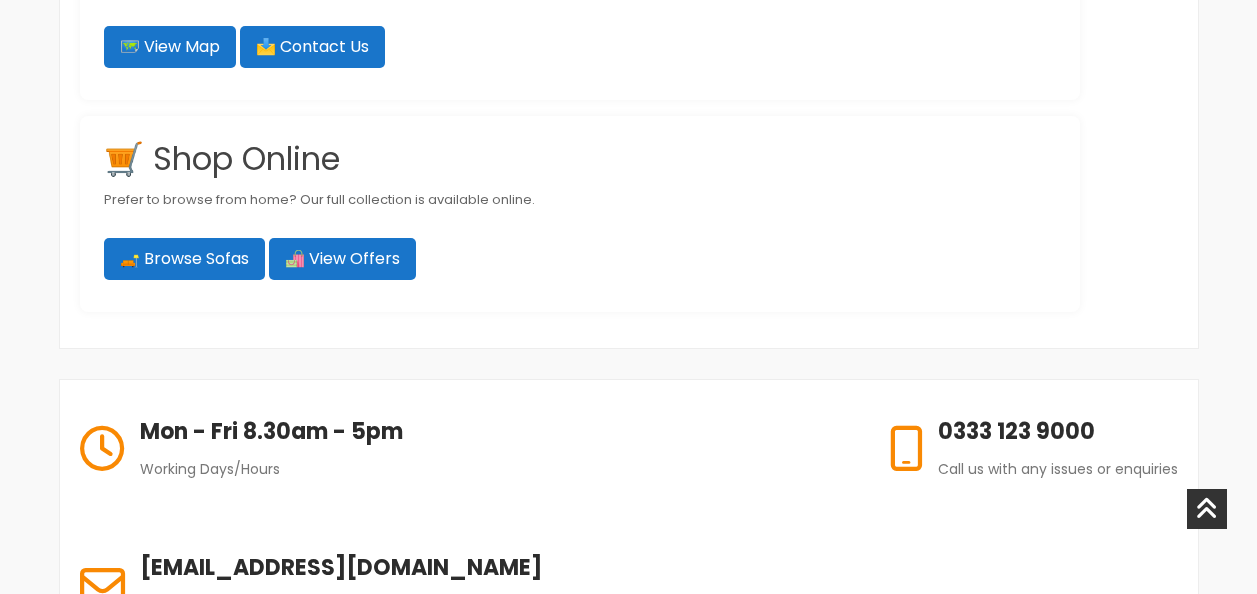 click on "🛍️ View Offers" at bounding box center [342, 259] 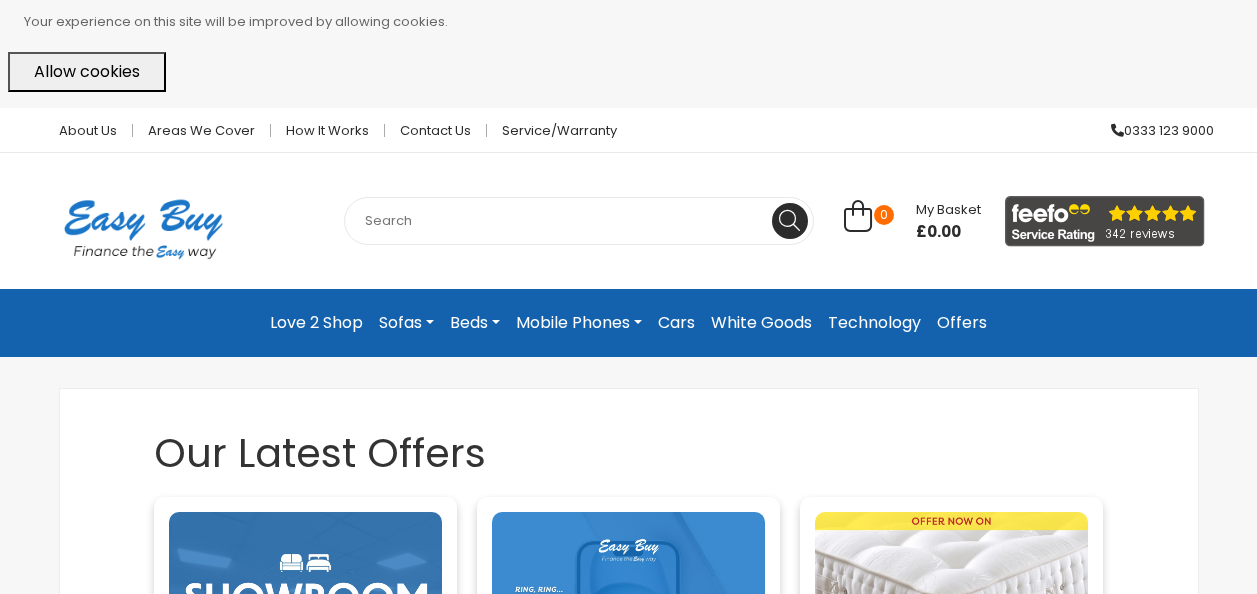scroll, scrollTop: 0, scrollLeft: 0, axis: both 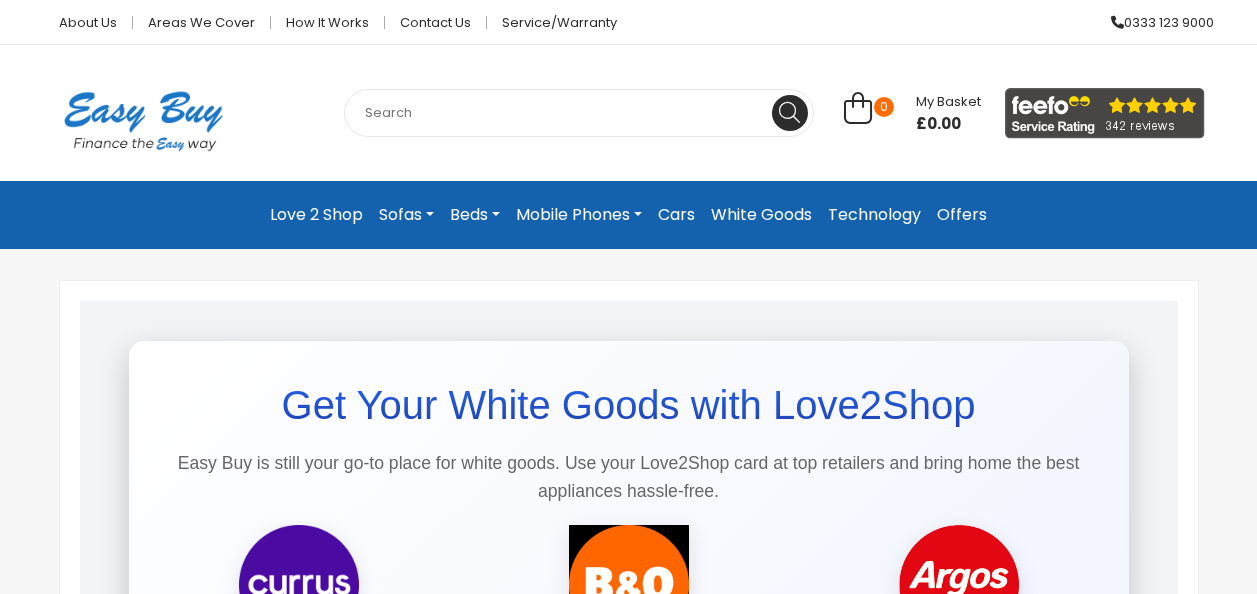 click at bounding box center (143, 121) 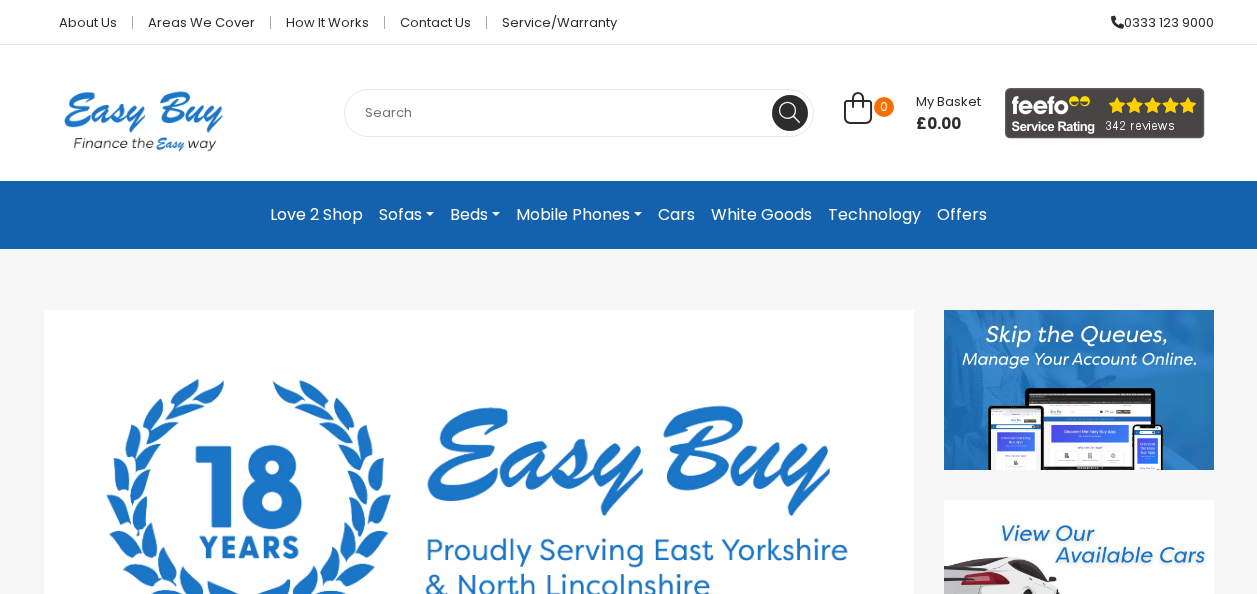 scroll, scrollTop: 0, scrollLeft: 0, axis: both 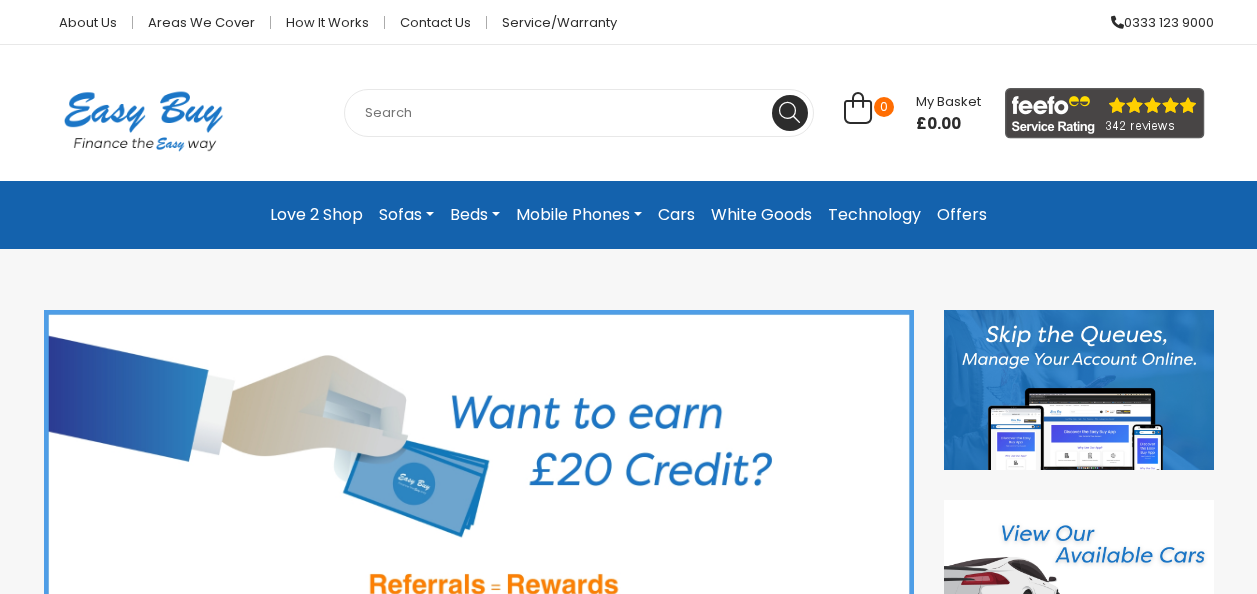 click on "Love 2 Shop" at bounding box center [316, 215] 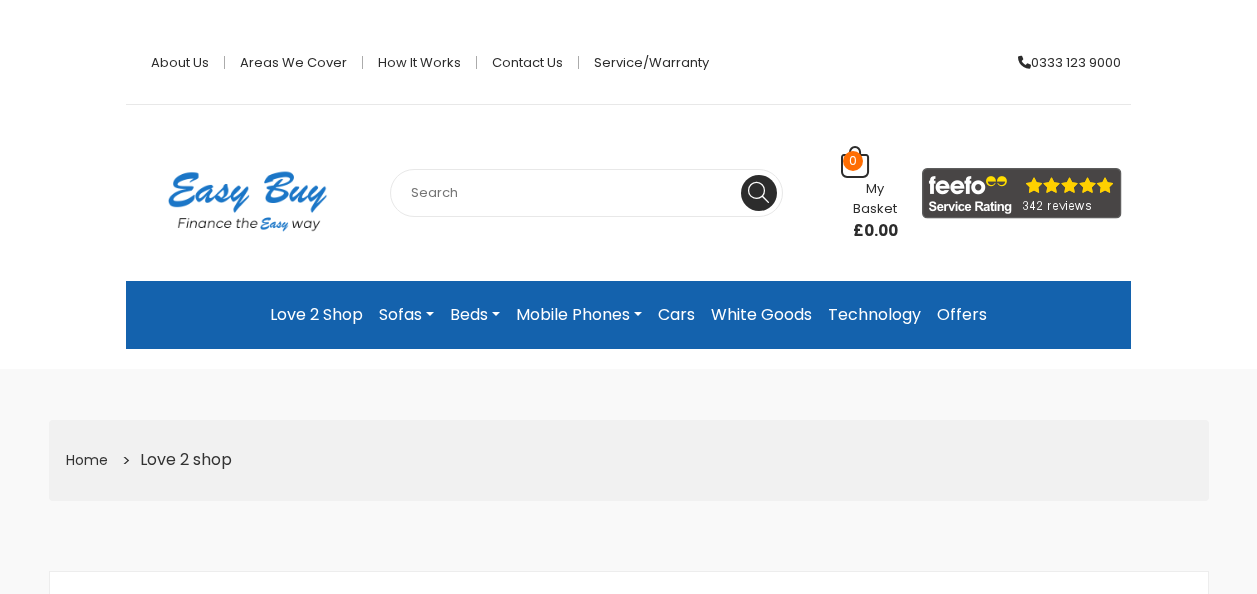 scroll, scrollTop: 0, scrollLeft: 0, axis: both 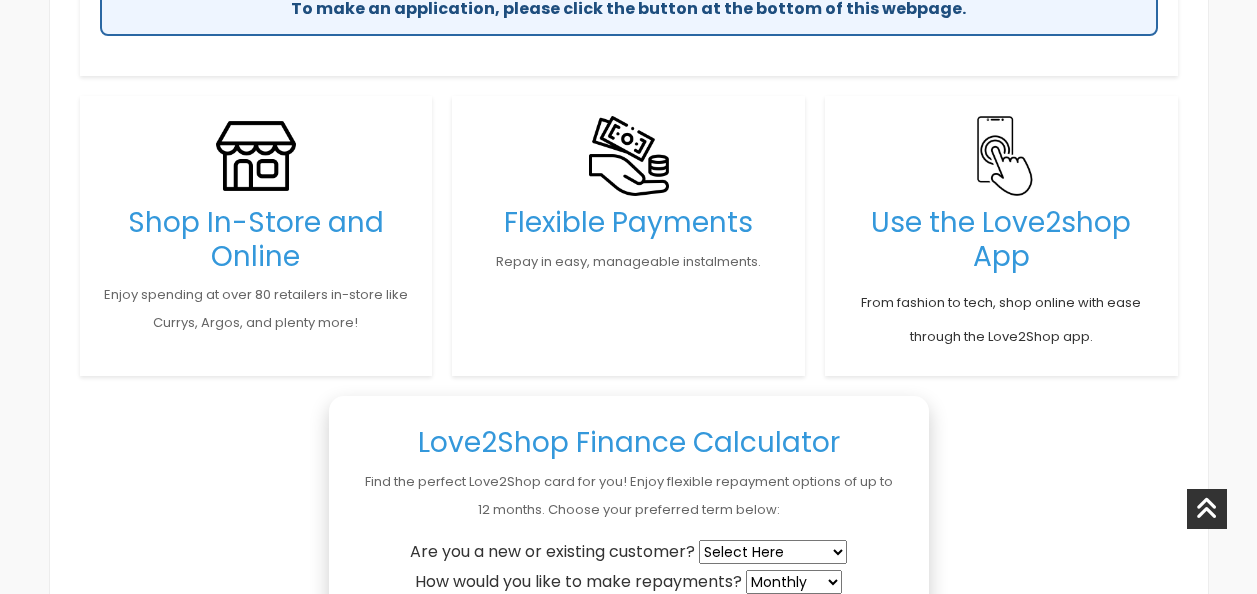 click at bounding box center (256, 156) 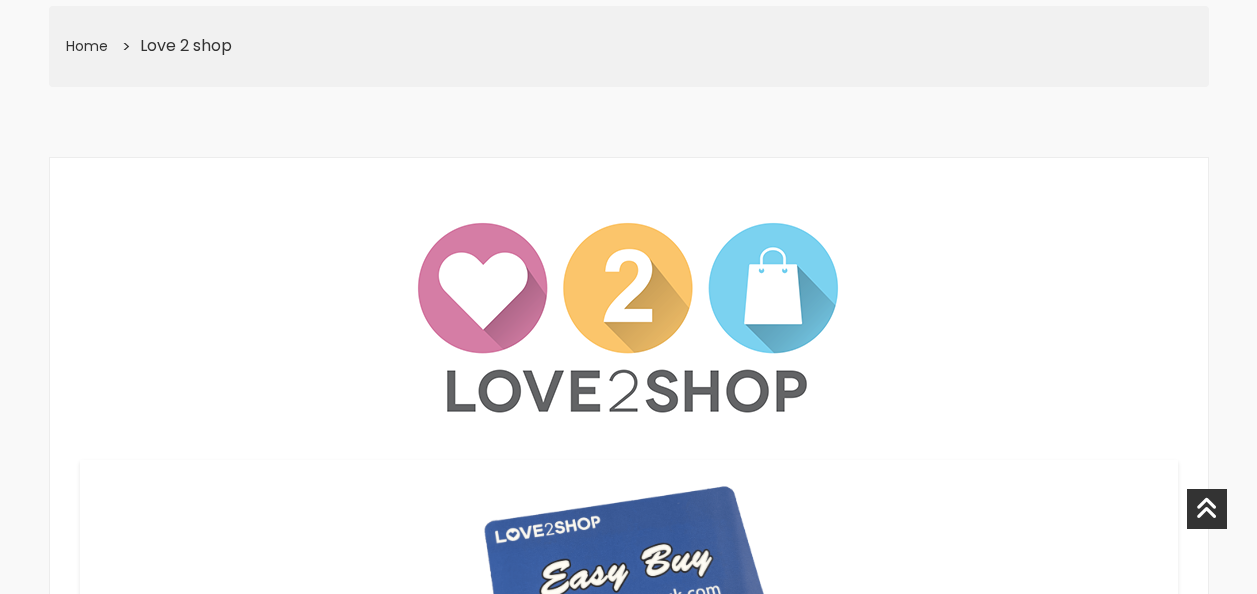 scroll, scrollTop: 0, scrollLeft: 0, axis: both 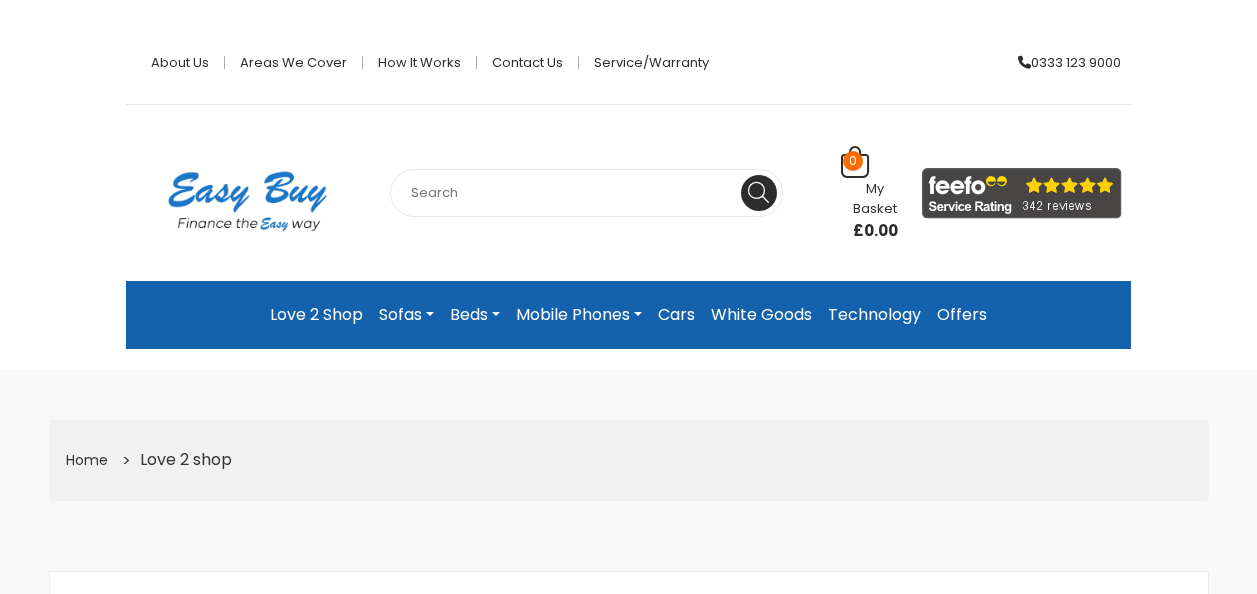 click at bounding box center (247, 201) 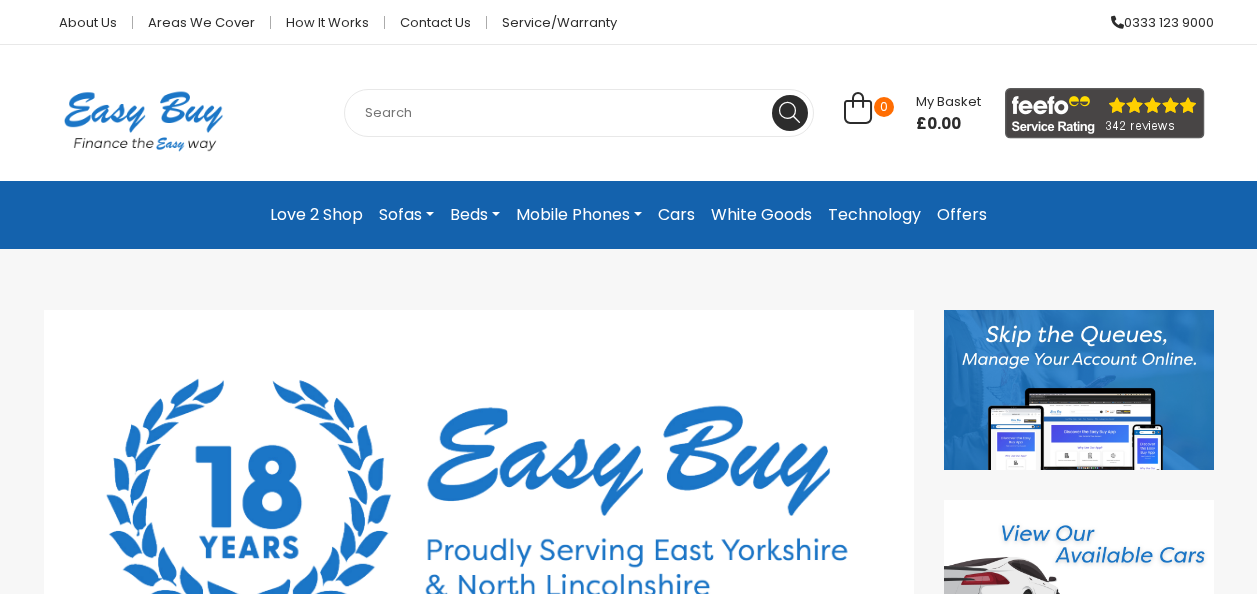 scroll, scrollTop: 0, scrollLeft: 0, axis: both 